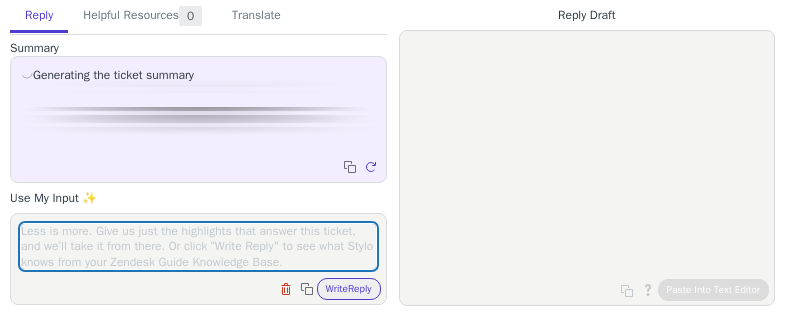 scroll, scrollTop: 0, scrollLeft: 0, axis: both 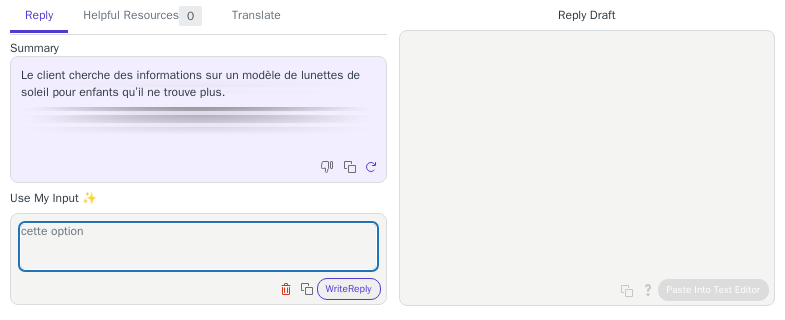 click on "cette option" at bounding box center (198, 246) 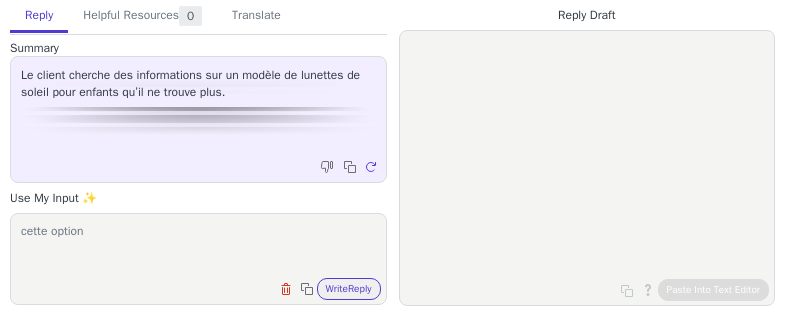 click on "cette option" at bounding box center [198, 246] 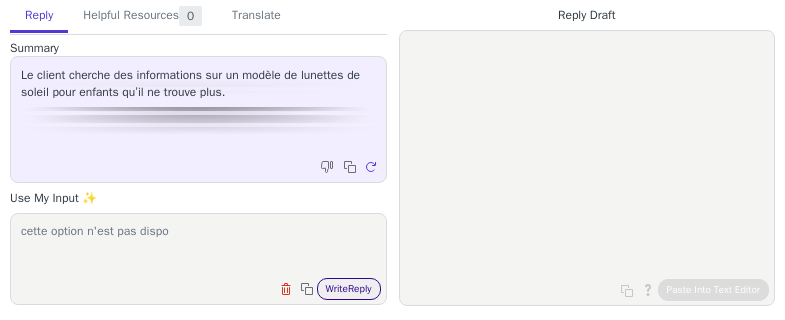 type on "cette option n'est pas dispo" 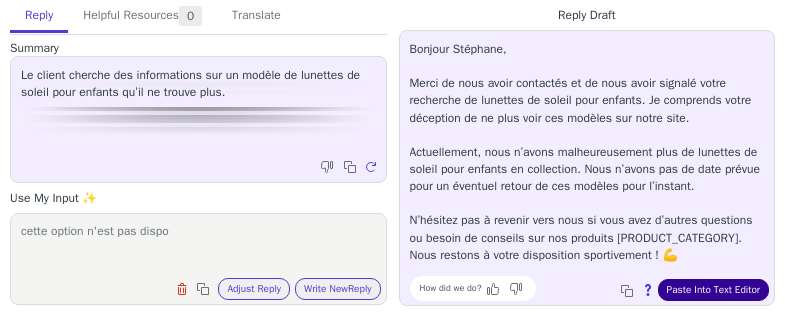 click on "Paste Into Text Editor" at bounding box center [713, 290] 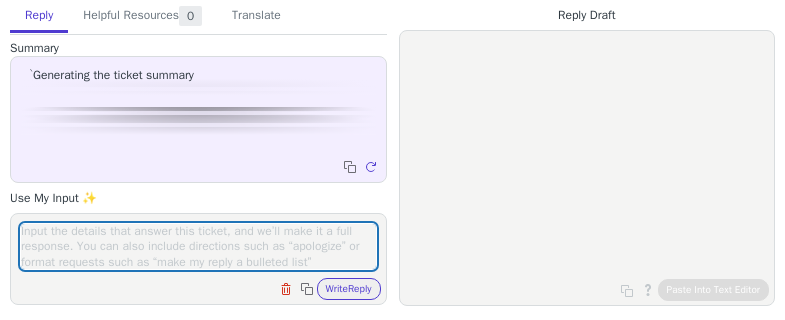 click at bounding box center (198, 246) 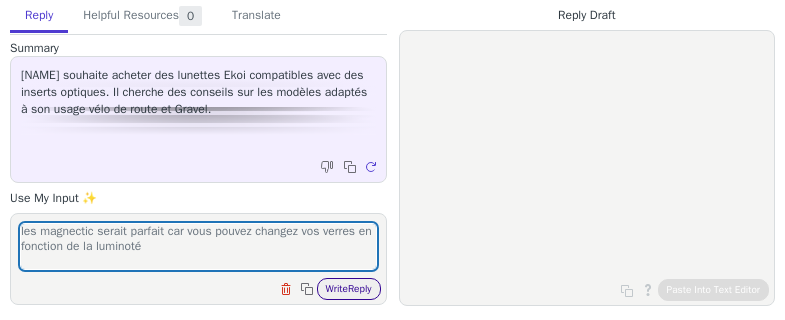 type on "les magnectic serait parfait car vous pouvez changez vos verres en fonction de la luminoté" 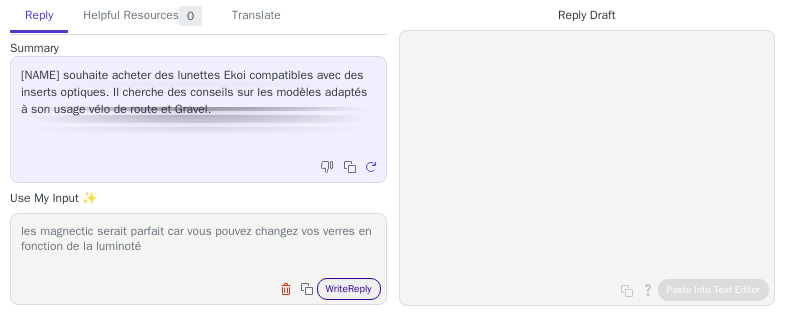 click on "Write  Reply" at bounding box center [349, 289] 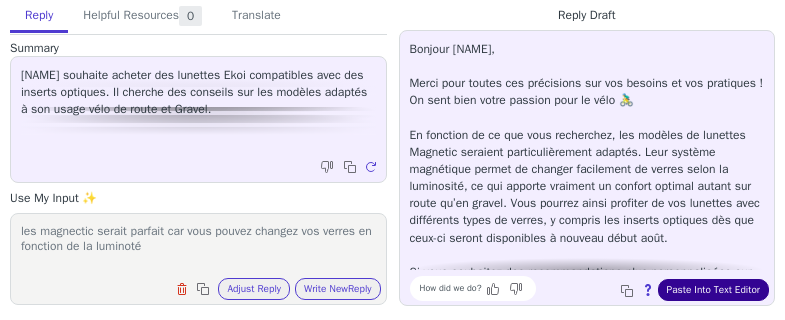 click on "Paste Into Text Editor" at bounding box center (713, 290) 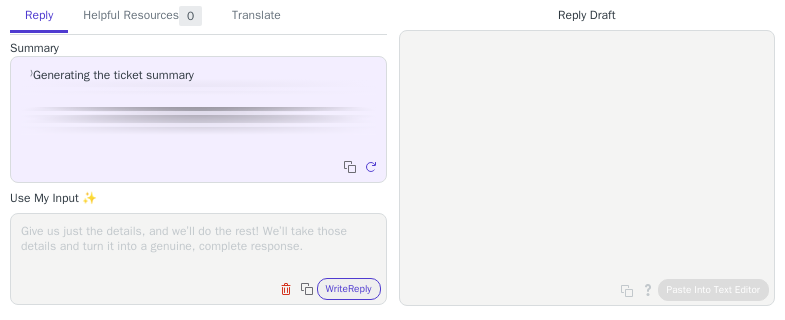 scroll, scrollTop: 0, scrollLeft: 0, axis: both 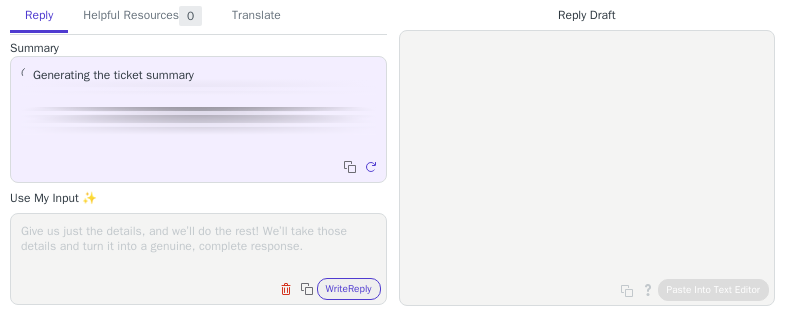 click at bounding box center (198, 246) 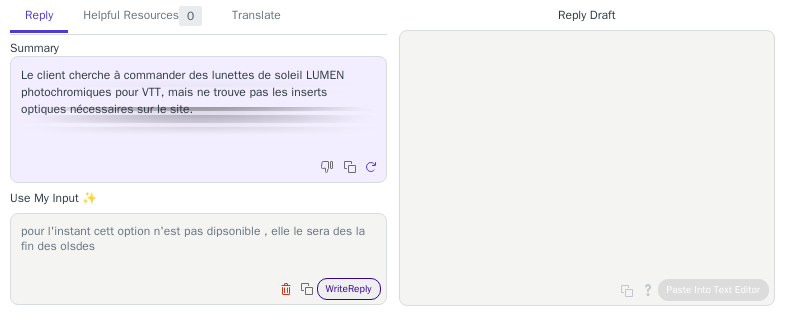 type on "pour l'instant cett option n'est pas dipsonible , elle le sera des la fin des olsdes" 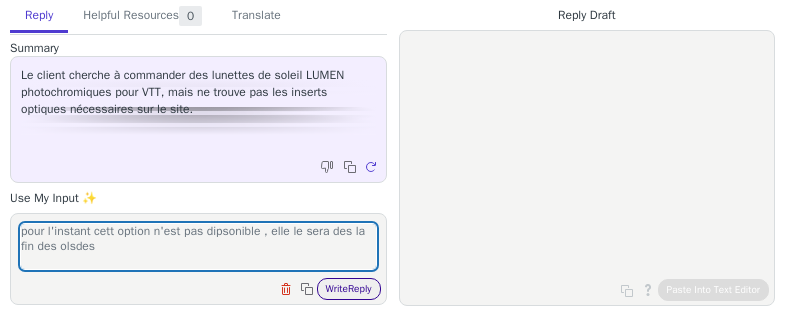 click on "Write  Reply" at bounding box center [349, 289] 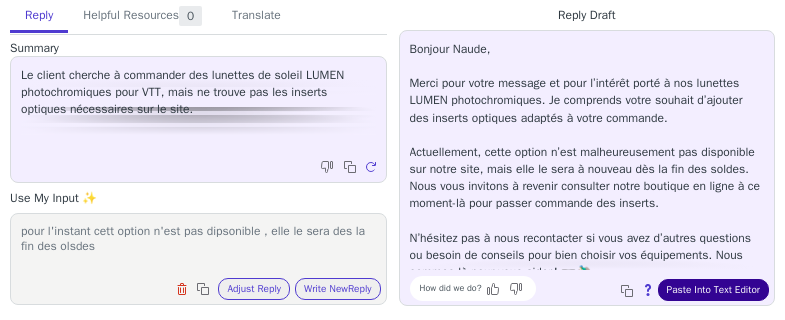 click on "Paste Into Text Editor" at bounding box center [713, 290] 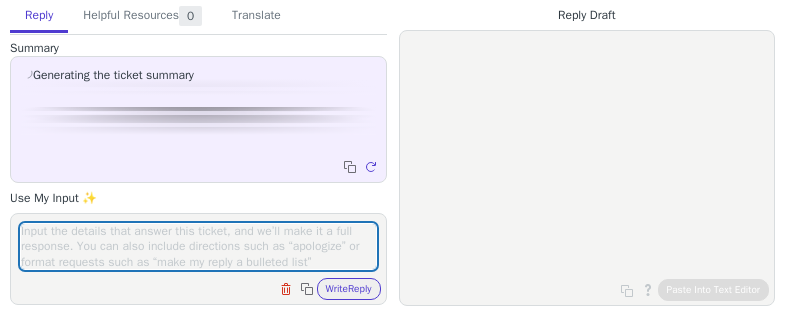 scroll, scrollTop: 0, scrollLeft: 0, axis: both 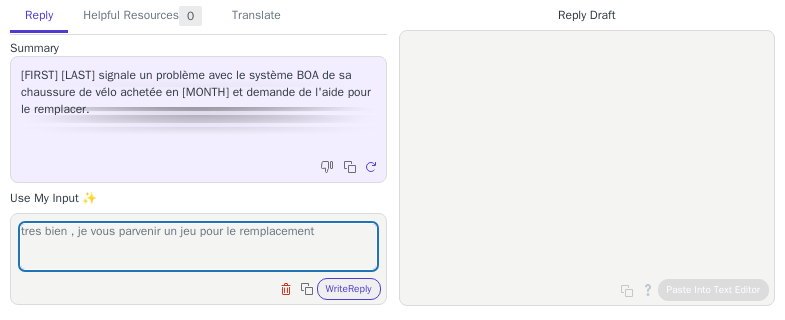 type on "tres bien , je vous parvenir un jeu pour le remplacement" 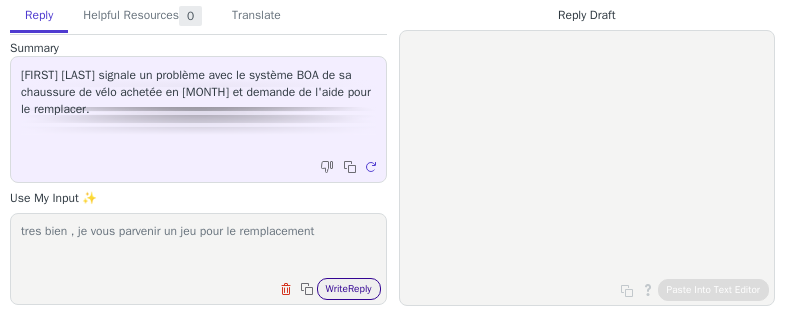 click on "tres bien , je vous parvenir un jeu pour le remplacement Clear field Copy to clipboard Write  Reply" at bounding box center (198, 259) 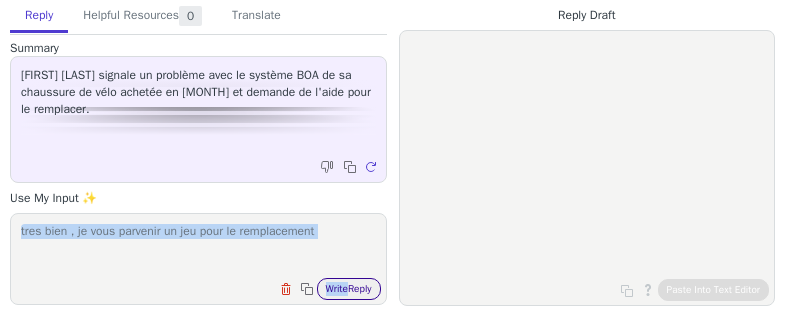 click on "Write  Reply" at bounding box center (349, 289) 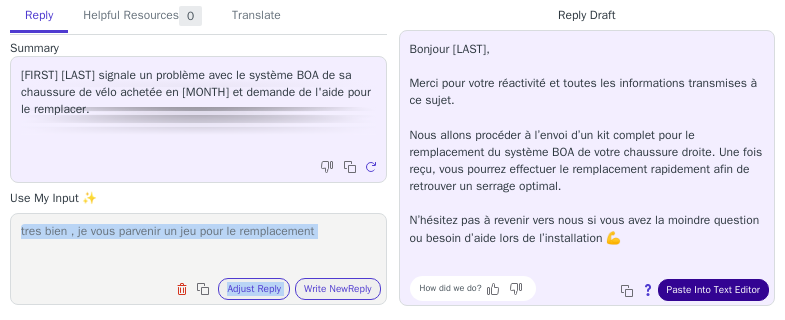 click on "Paste Into Text Editor" at bounding box center [713, 290] 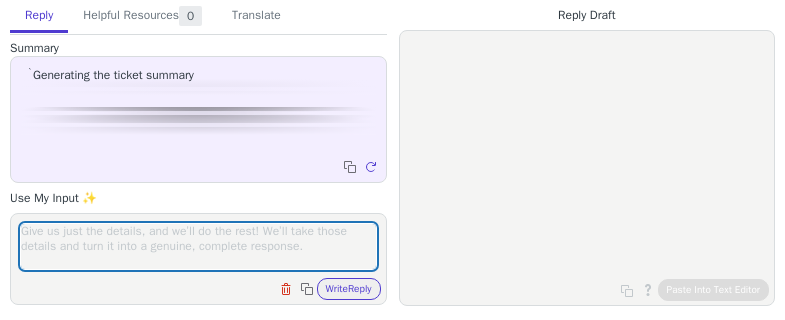 scroll, scrollTop: 0, scrollLeft: 0, axis: both 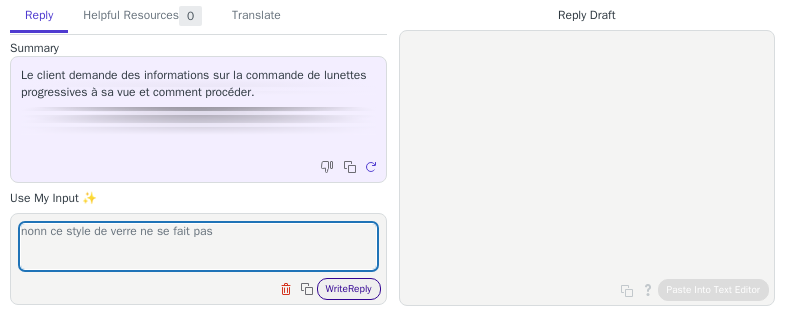 type on "nonn ce style de verre ne se fait pas" 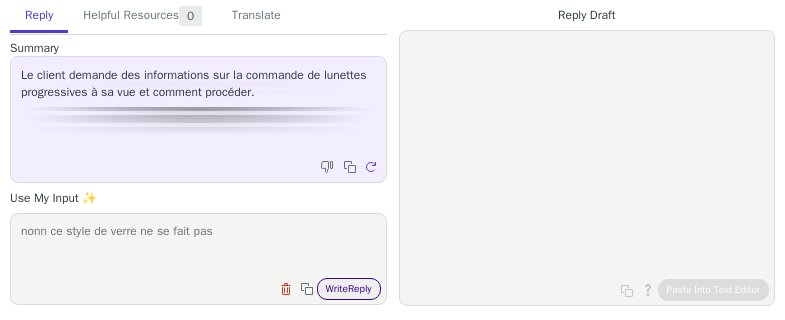 click on "Write  Reply" at bounding box center (349, 289) 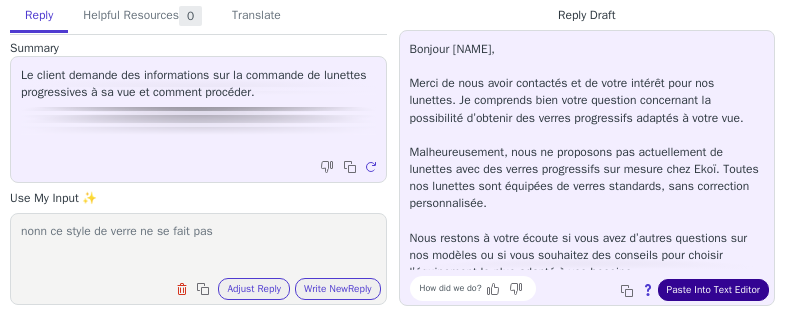 click on "Paste Into Text Editor" at bounding box center [713, 290] 